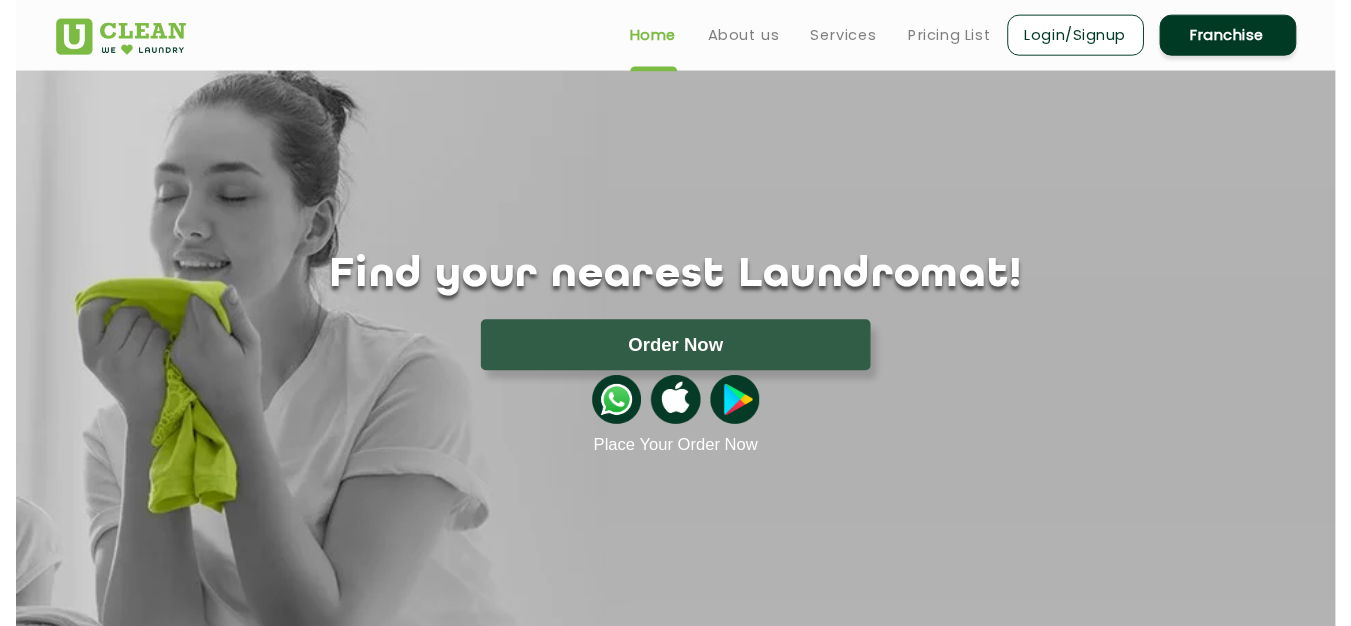 scroll, scrollTop: 0, scrollLeft: 0, axis: both 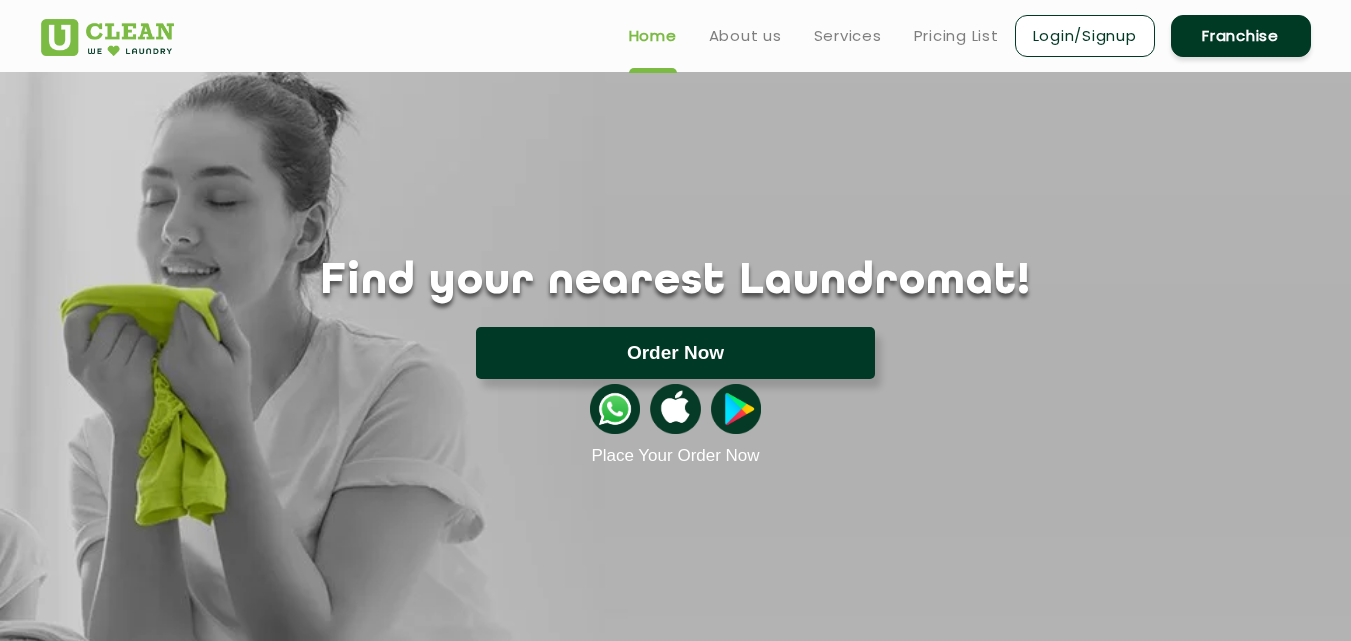 click on "Order Now" 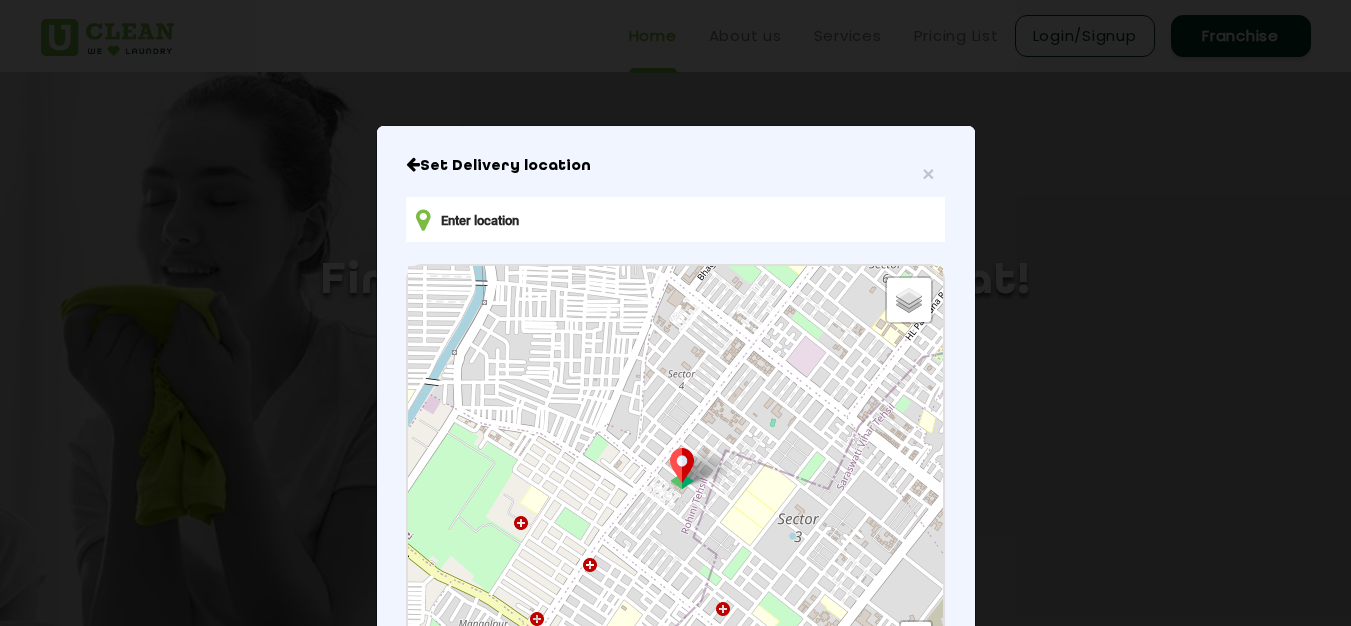 click on "Set Delivery location" at bounding box center (675, 166) 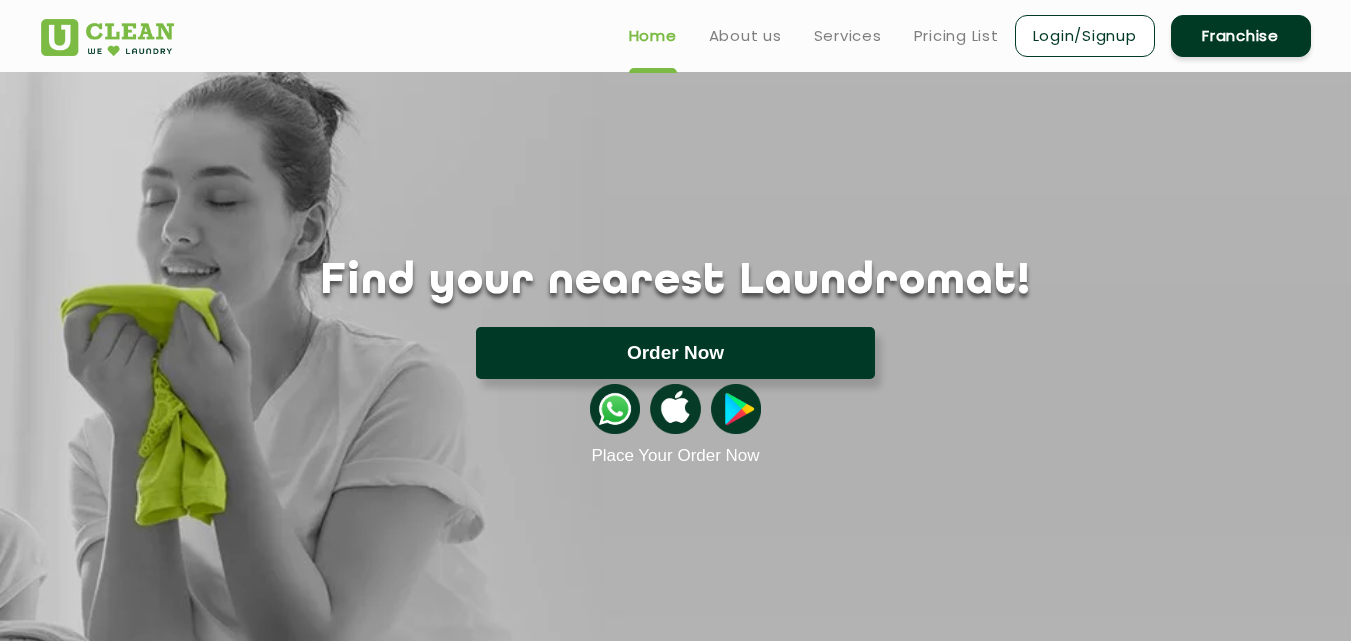 click on "Order Now" 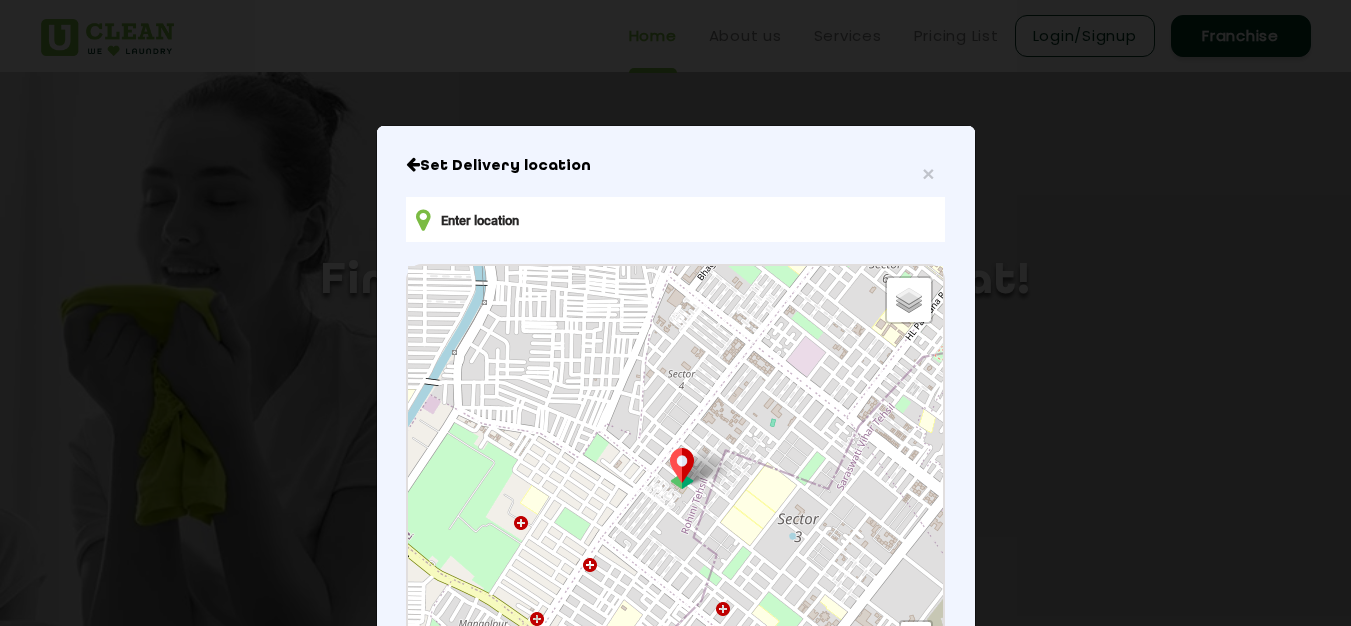 click at bounding box center (675, 219) 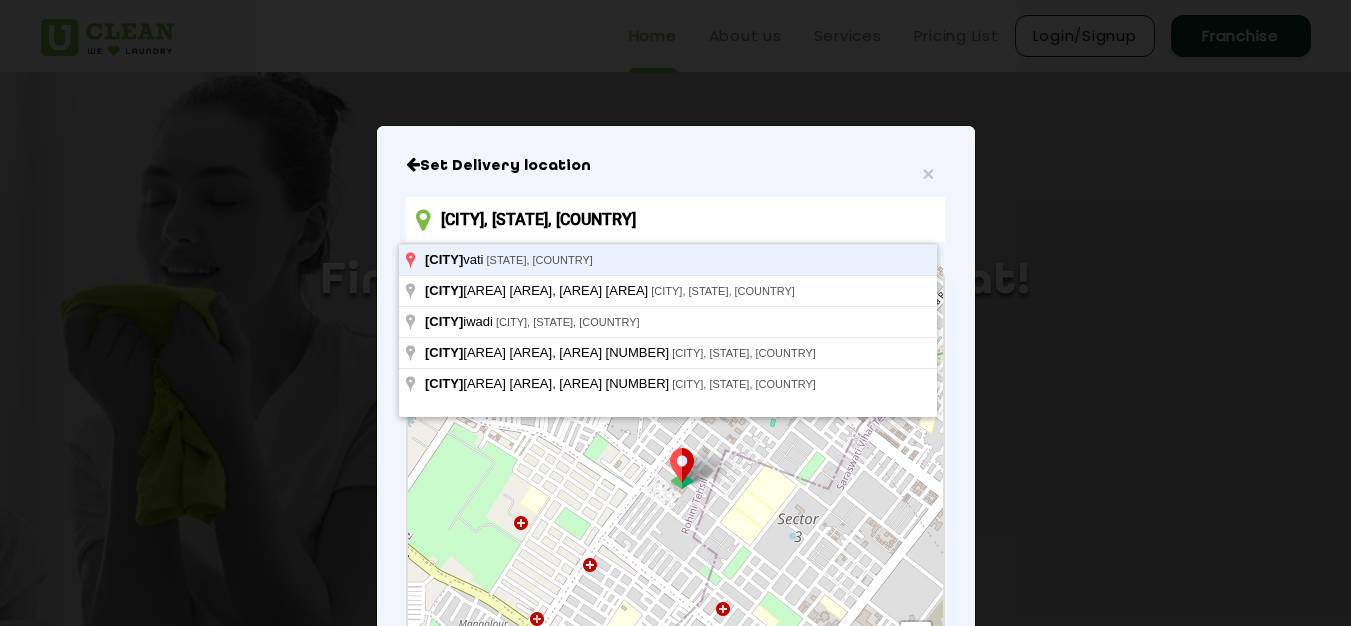 type on "Amravati, Maharashtra, India" 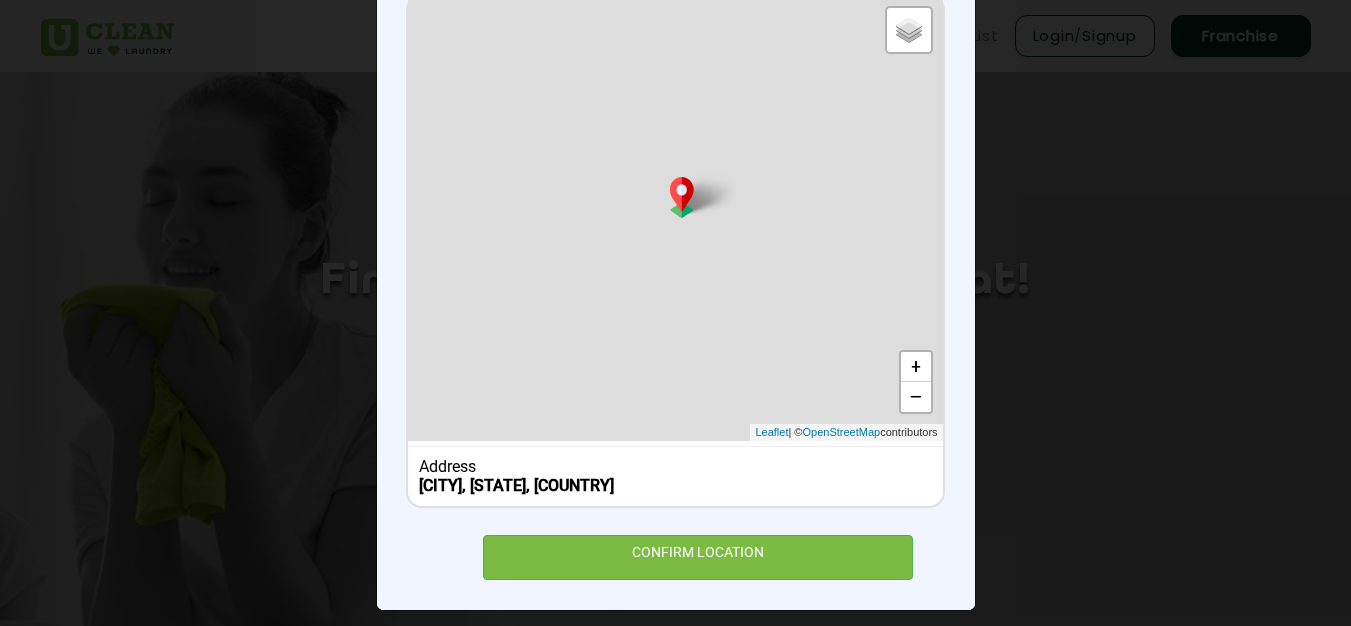 scroll, scrollTop: 286, scrollLeft: 0, axis: vertical 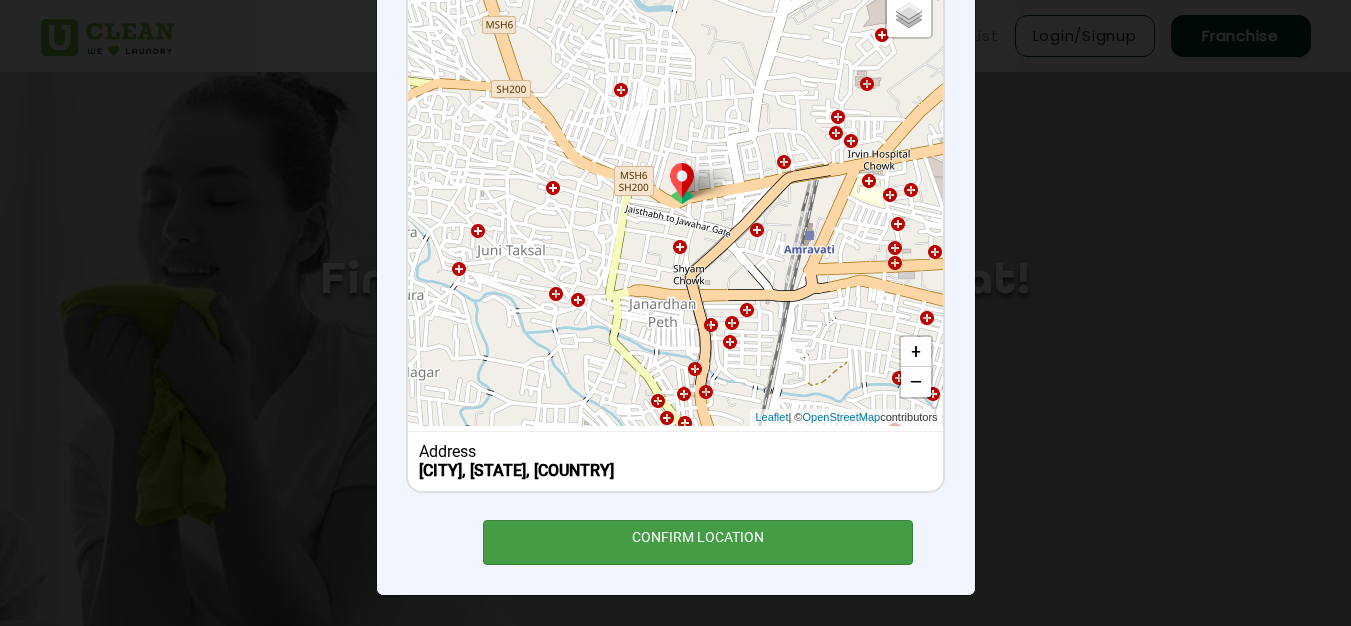 click on "CONFIRM LOCATION" at bounding box center (698, 542) 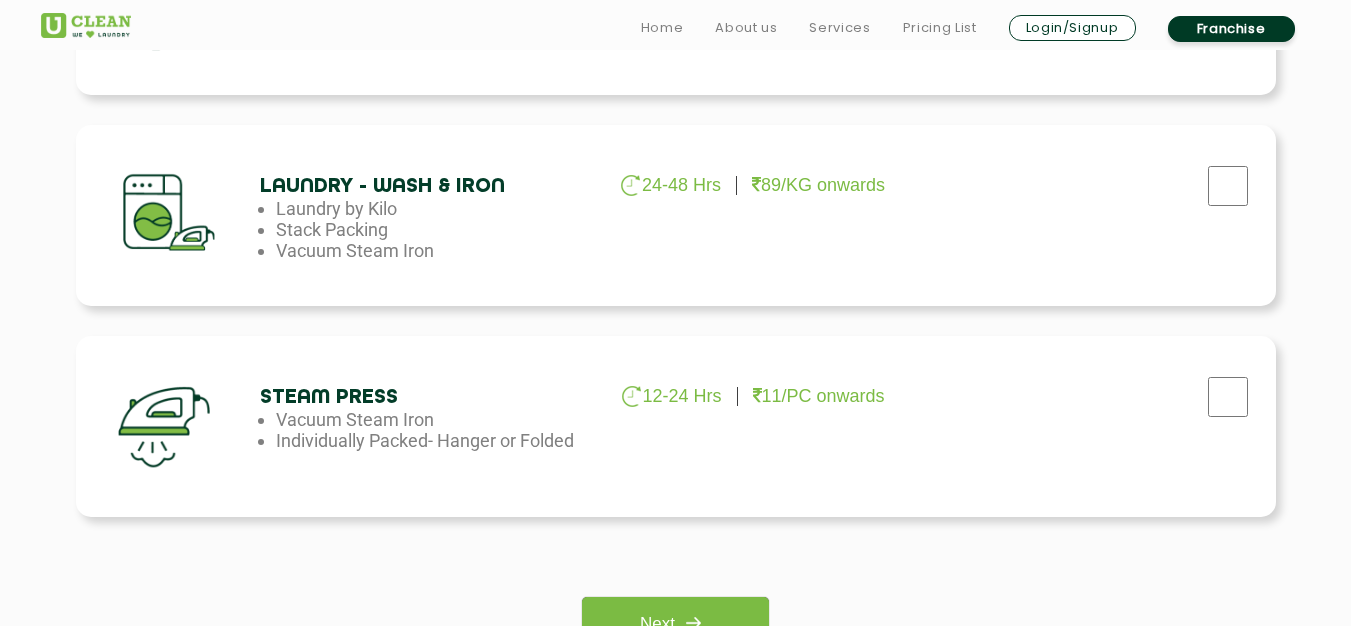 scroll, scrollTop: 1300, scrollLeft: 0, axis: vertical 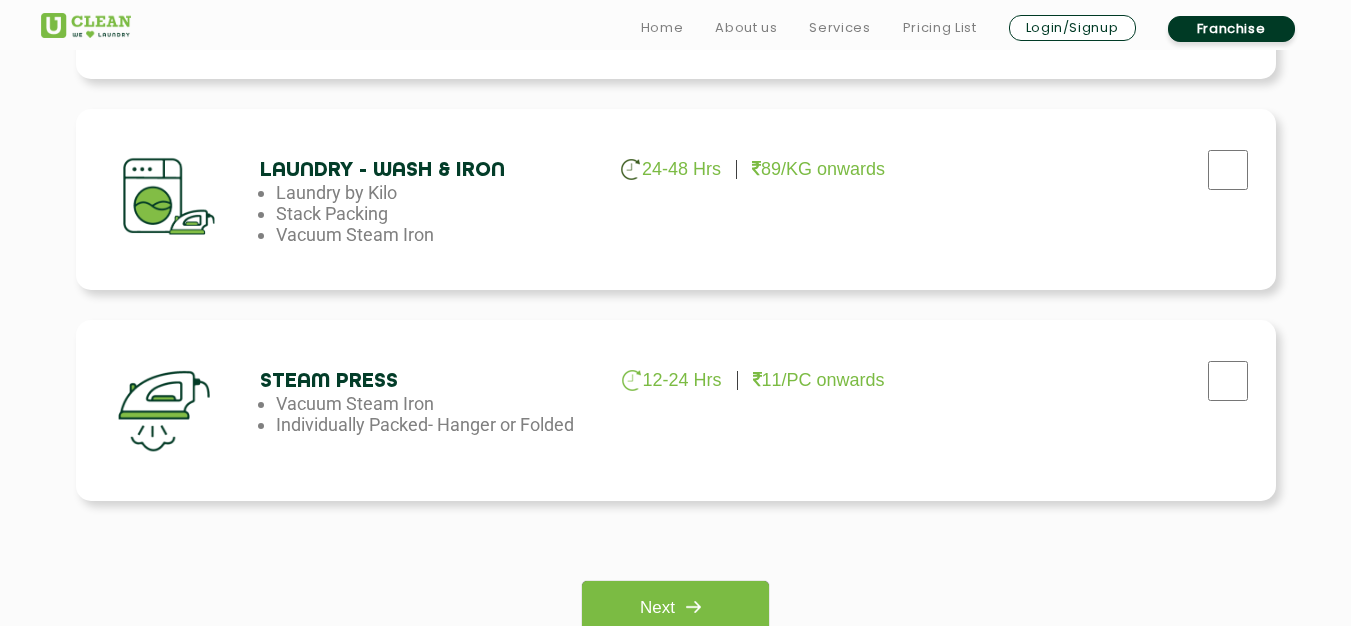 click at bounding box center (1091, -468) 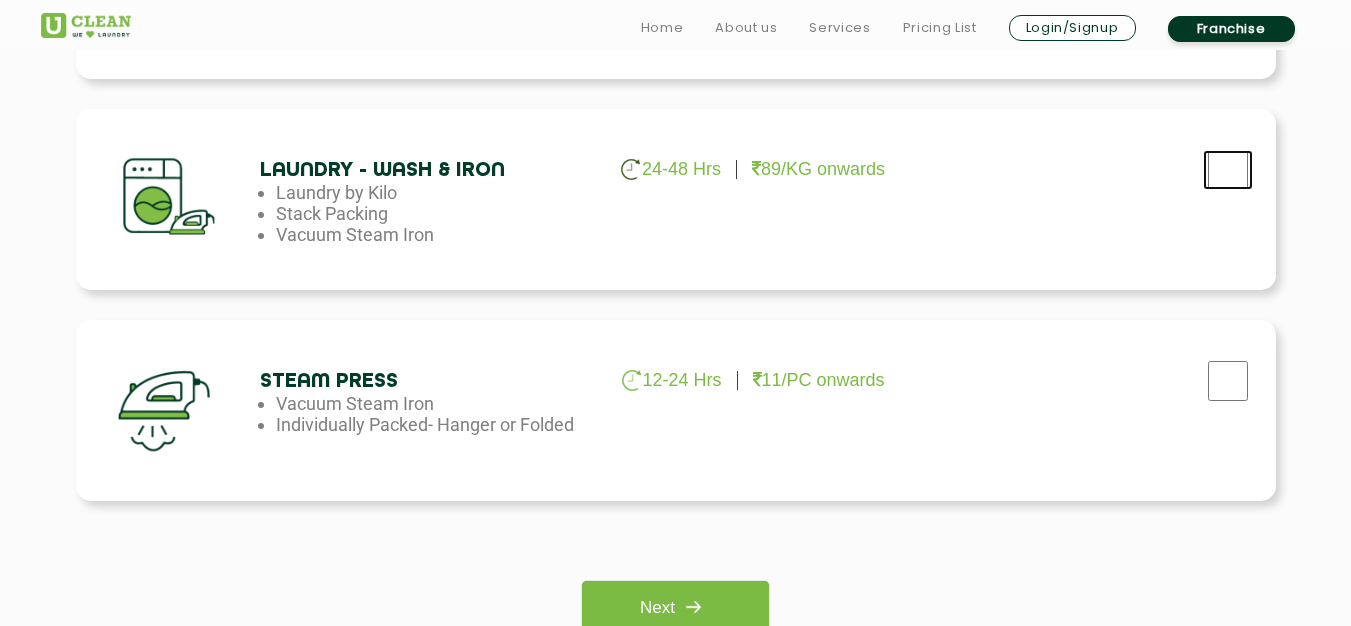 click at bounding box center [1228, -463] 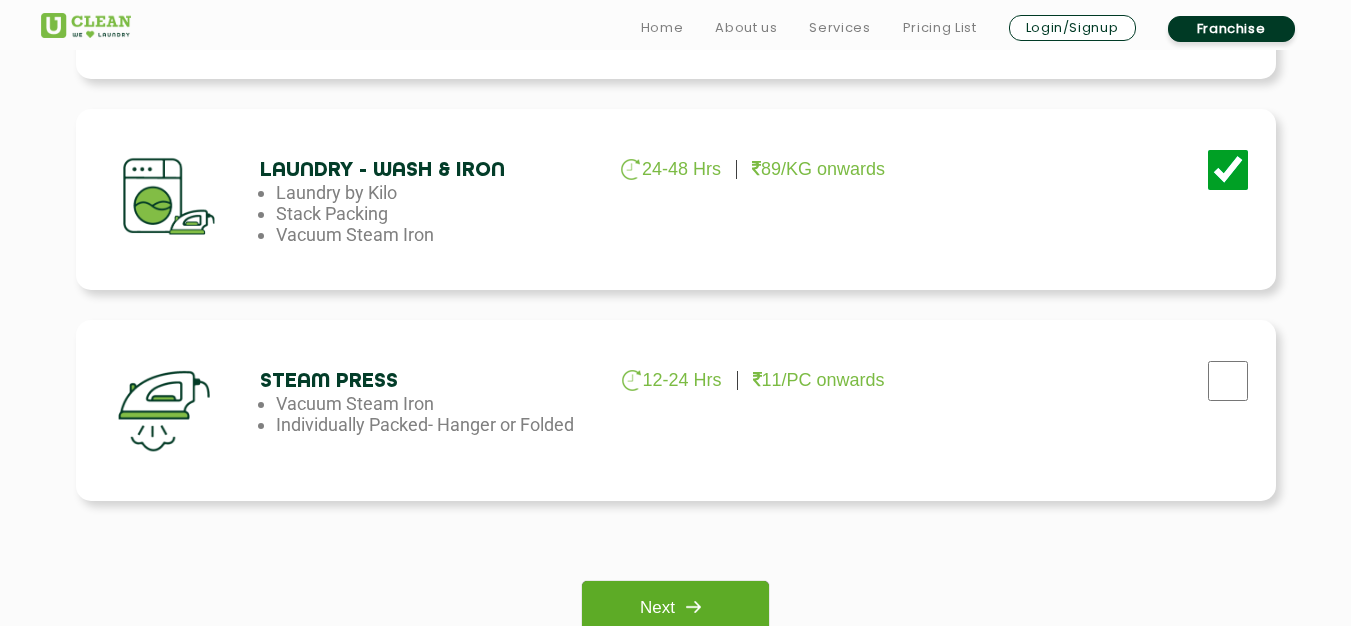 click at bounding box center [693, 607] 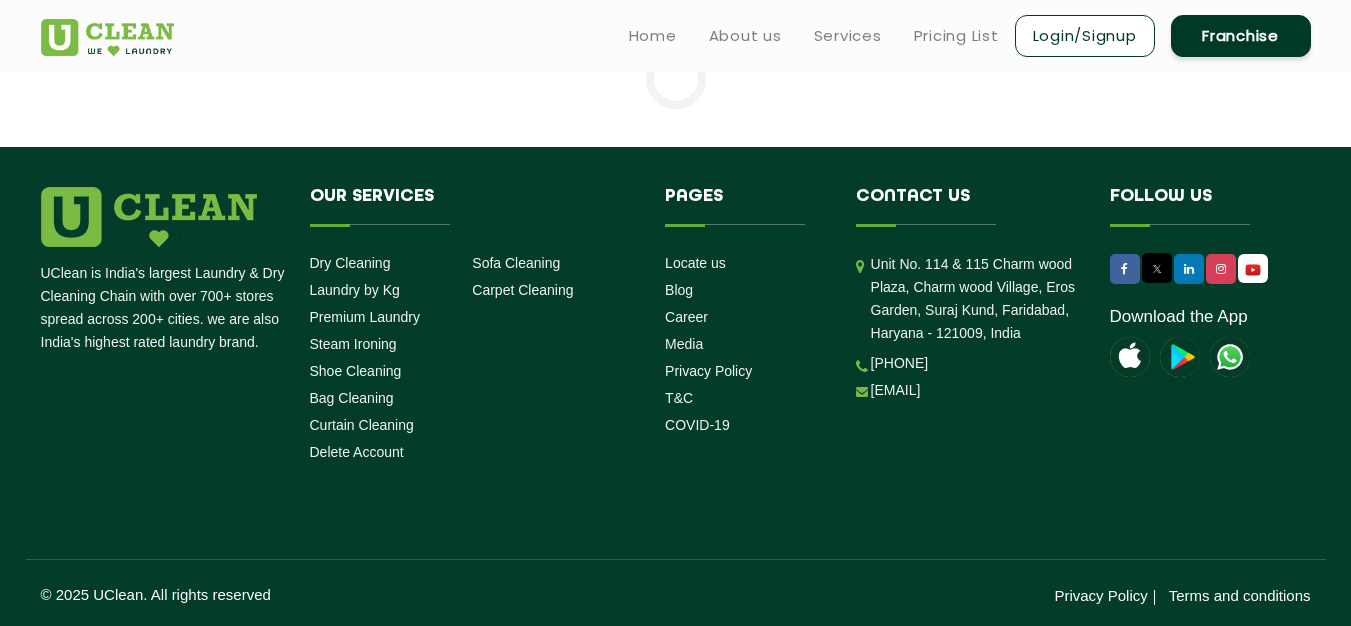 scroll, scrollTop: 0, scrollLeft: 0, axis: both 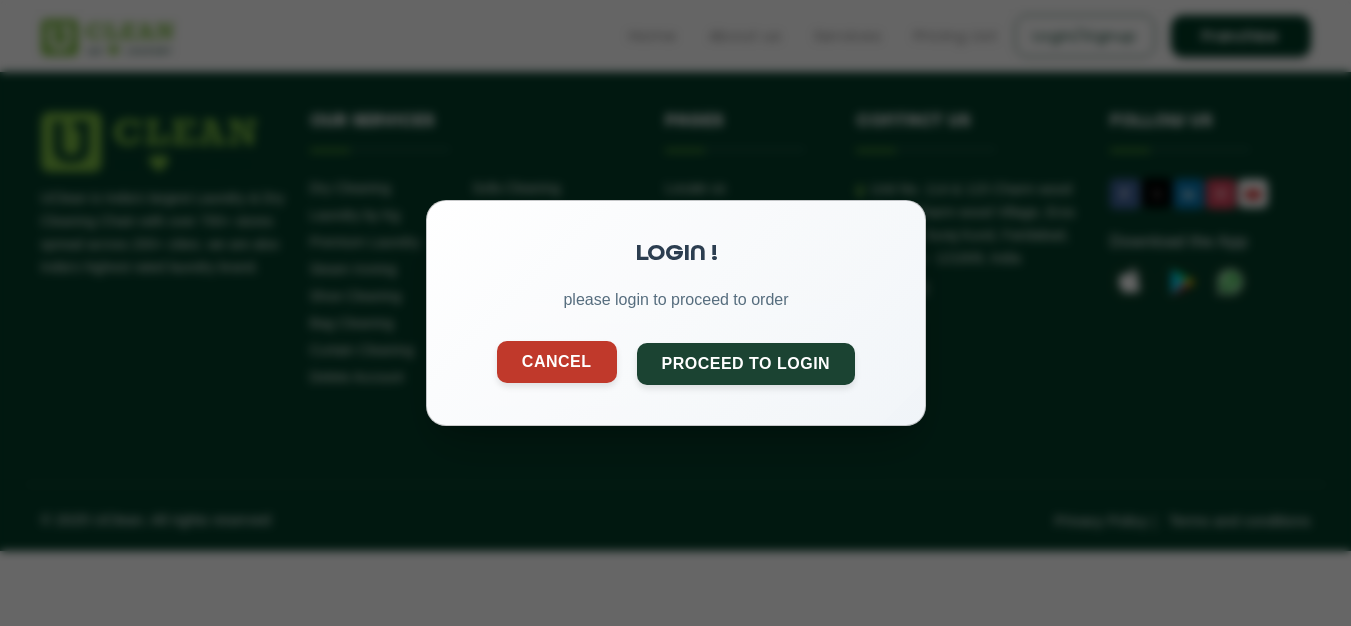 click on "Cancel" 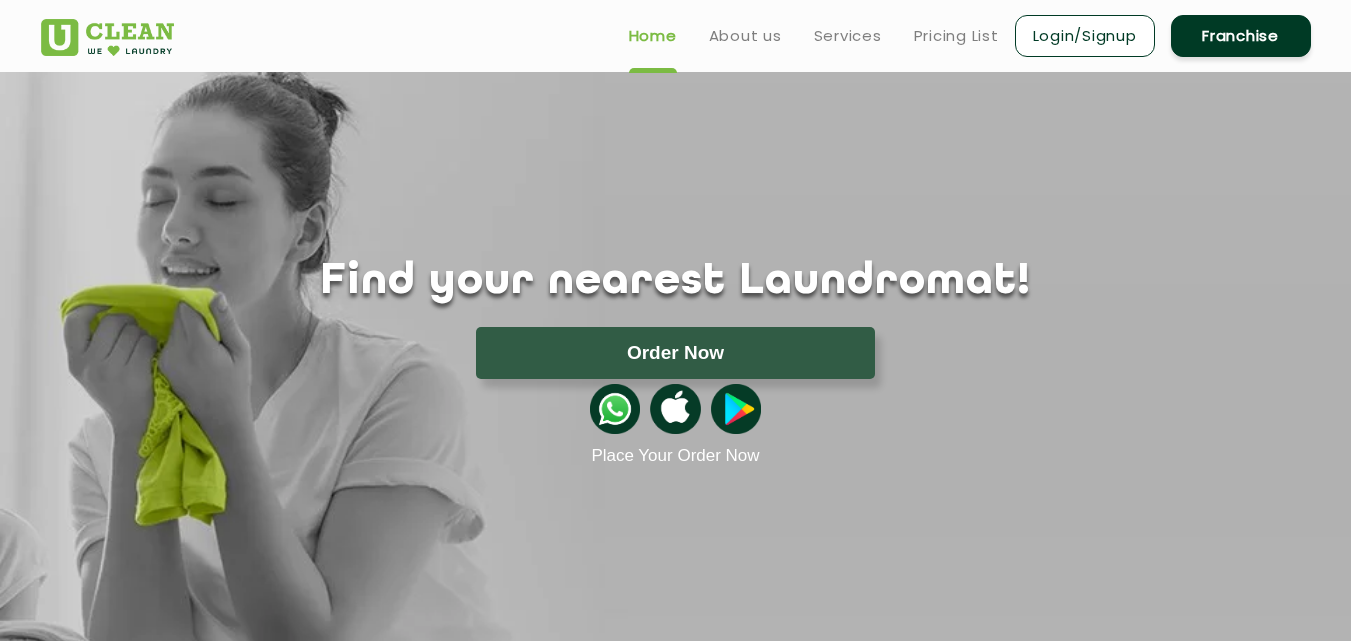 scroll, scrollTop: 0, scrollLeft: 0, axis: both 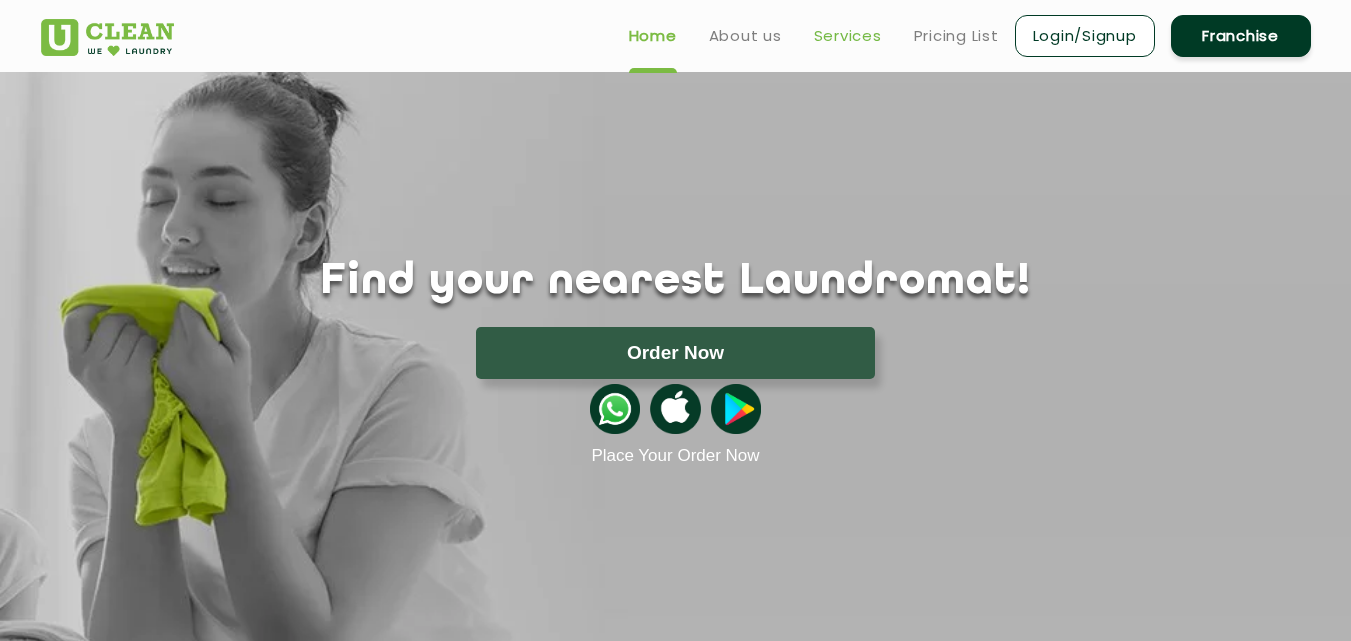 click on "Services" at bounding box center (848, 36) 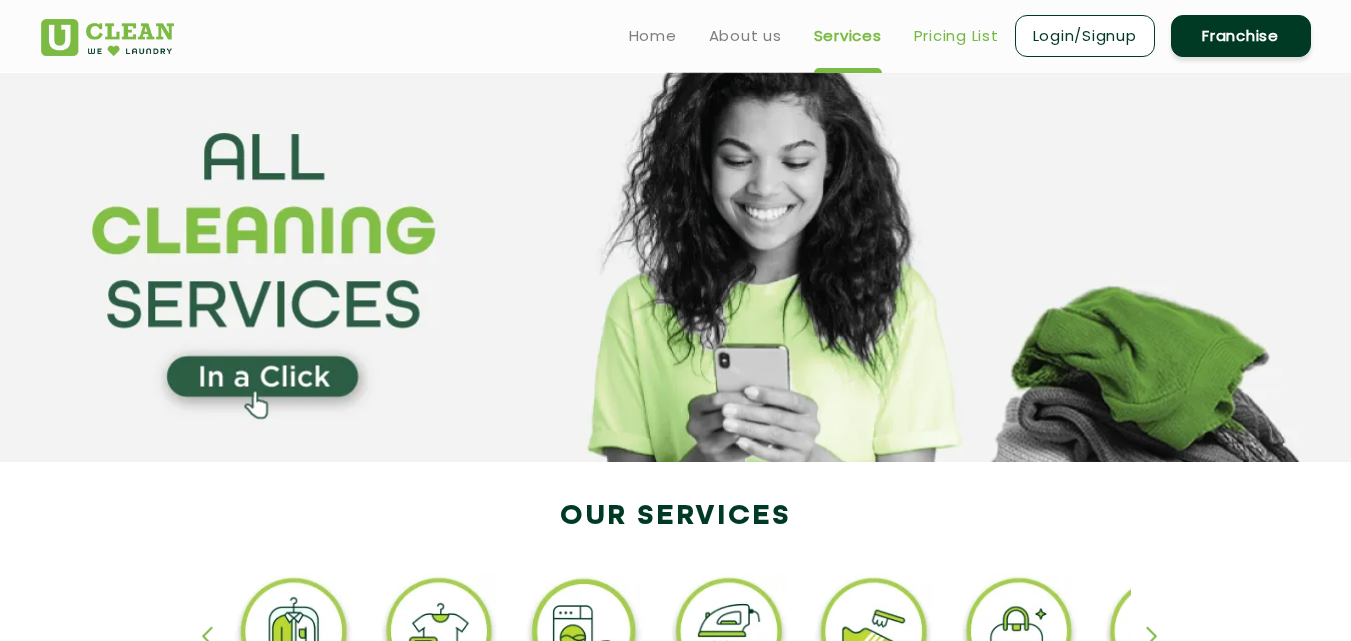 click on "Pricing List" at bounding box center [956, 36] 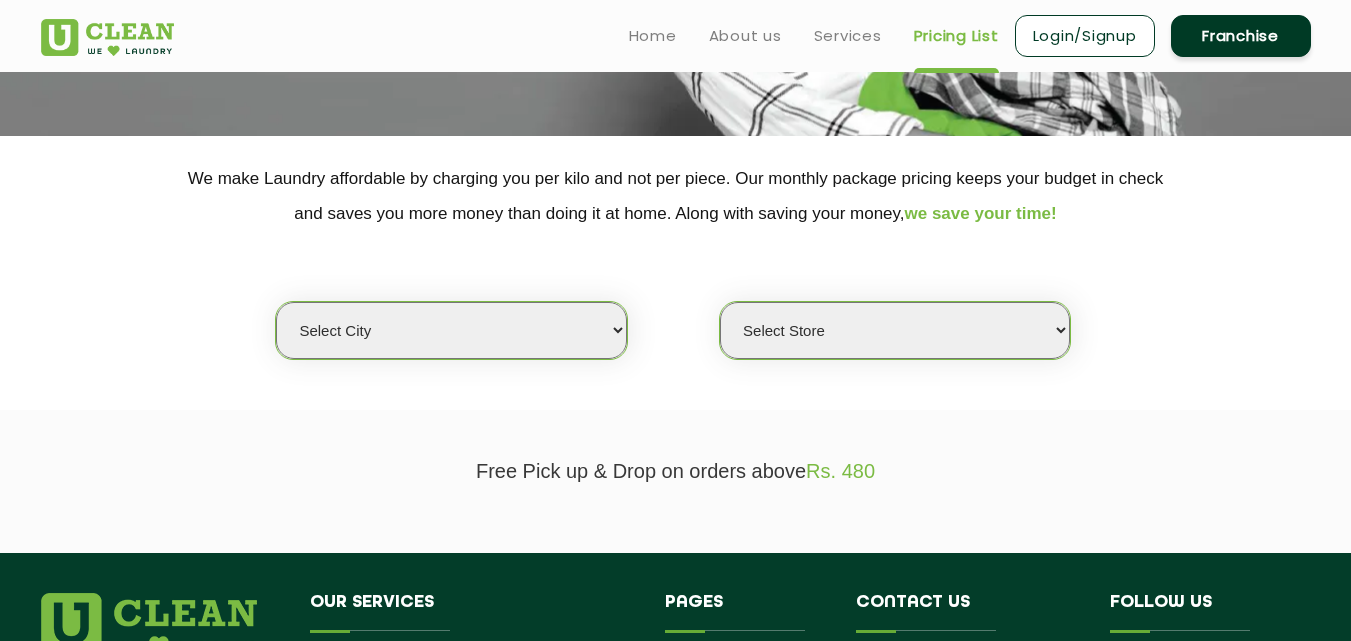 scroll, scrollTop: 317, scrollLeft: 0, axis: vertical 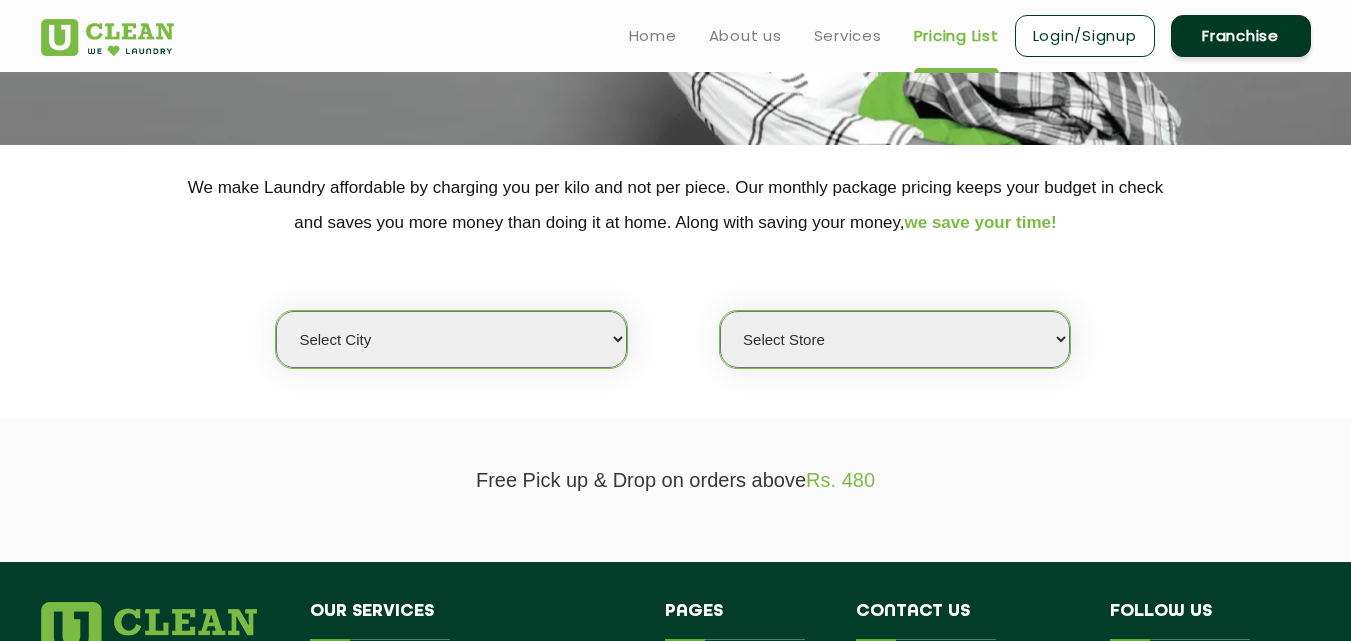 click on "Select city Aalo Agartala Agra Ahmedabad Akola Aligarh Alwar - UClean Select Amravati Aurangabad Ayodhya Bahadurgarh Bahraich Baleswar Baramulla Bareilly Barmer Barpeta Bathinda Belgaum Bengaluru Berhampur Bettiah Bhagalpur Bhilwara Bhiwadi Bhopal Bhubaneshwar Bidar Bikaner Bilaspur Bokaro Bongaigaon Chandigarh Chennai Chitrakoot Cochin Coimbatore Cooch Behar Coonoor Daman Danapur Darrang Daudnagar Dehradun Delhi Deoghar Dhanbad Dharwad Dhule Dibrugarh Digboi Dimapur Dindigul Duliajan Ellenabad Erode Faridabad Gandhidham Gandhinagar Garia Ghaziabad Goa Gohana Golaghat Gonda Gorakhpur Gurugram Guwahati Gwalior Haldwani Hamirpur Hanumangarh Haridwar Hingoli Hojai Howrah Hubli Hyderabad Imphal Indore Itanagar Jagdalpur Jagraon Jaipur Jaipur - Select Jammu Jamshedpur Jehanabad Jhansi Jodhpur Jorhat Kaithal Kakinada Kanpur Kargil Karimganj Kathmandu Kharupetia Khopoli Kochi Kohima Kokapet Kokrajhar Kolhapur Kolkata Kota - Select Kotdwar Krishnanagar Kundli Kurnool Latur Leh Longding Lower Subansiri Lucknow Madurai" at bounding box center [451, 339] 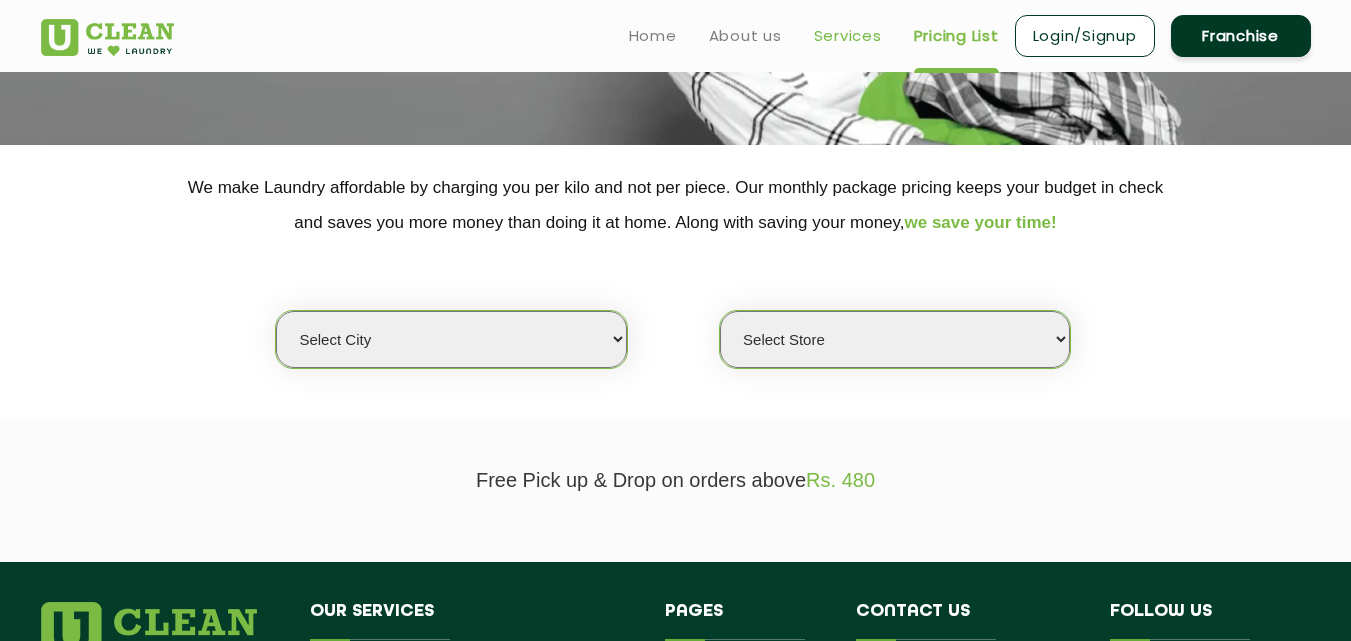 click on "Services" at bounding box center (848, 36) 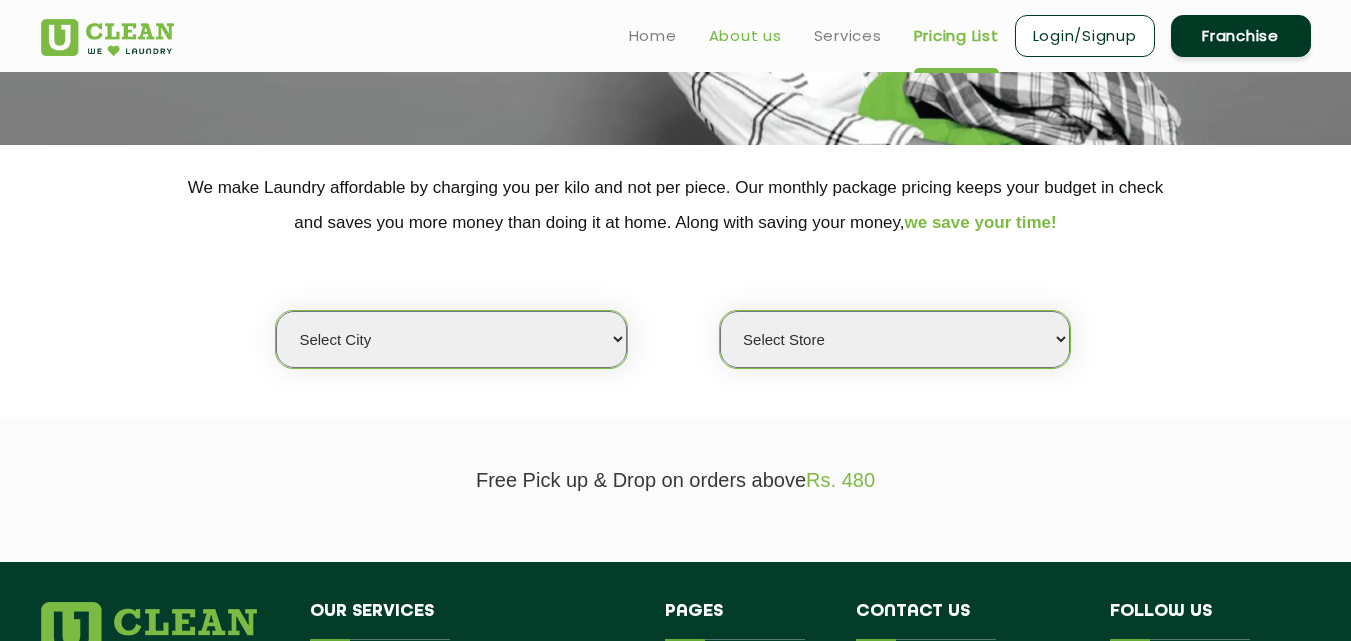 scroll, scrollTop: 0, scrollLeft: 0, axis: both 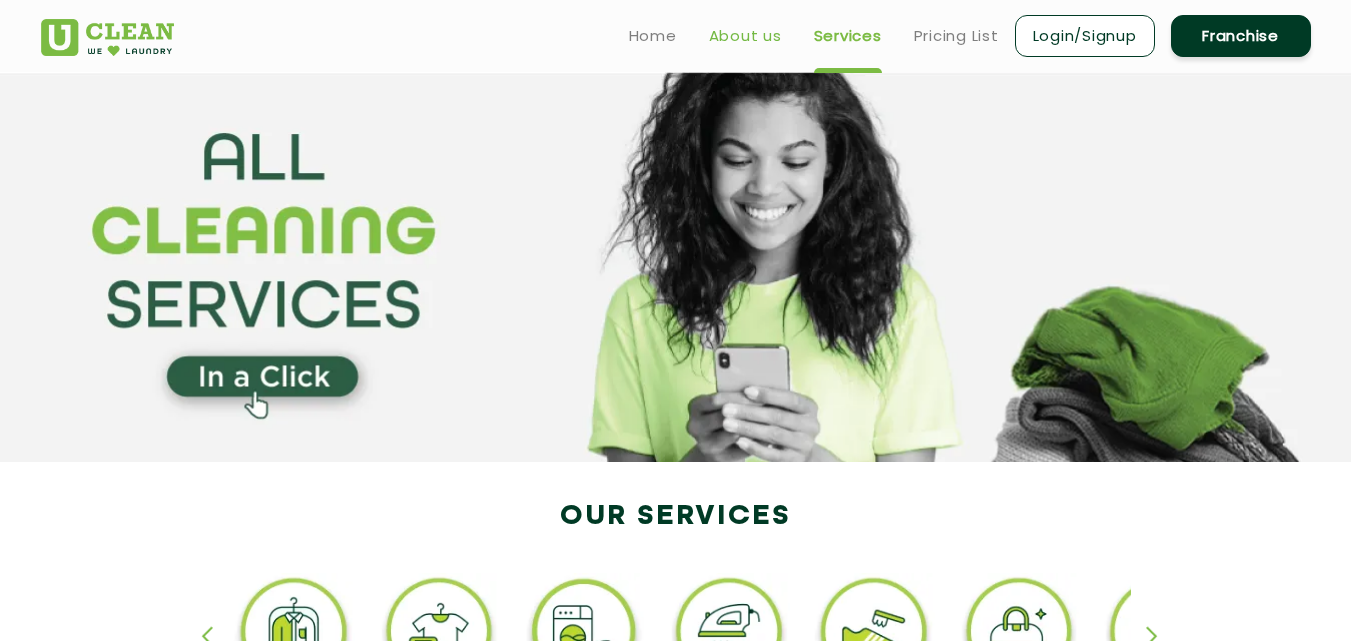 click on "About us" at bounding box center [745, 36] 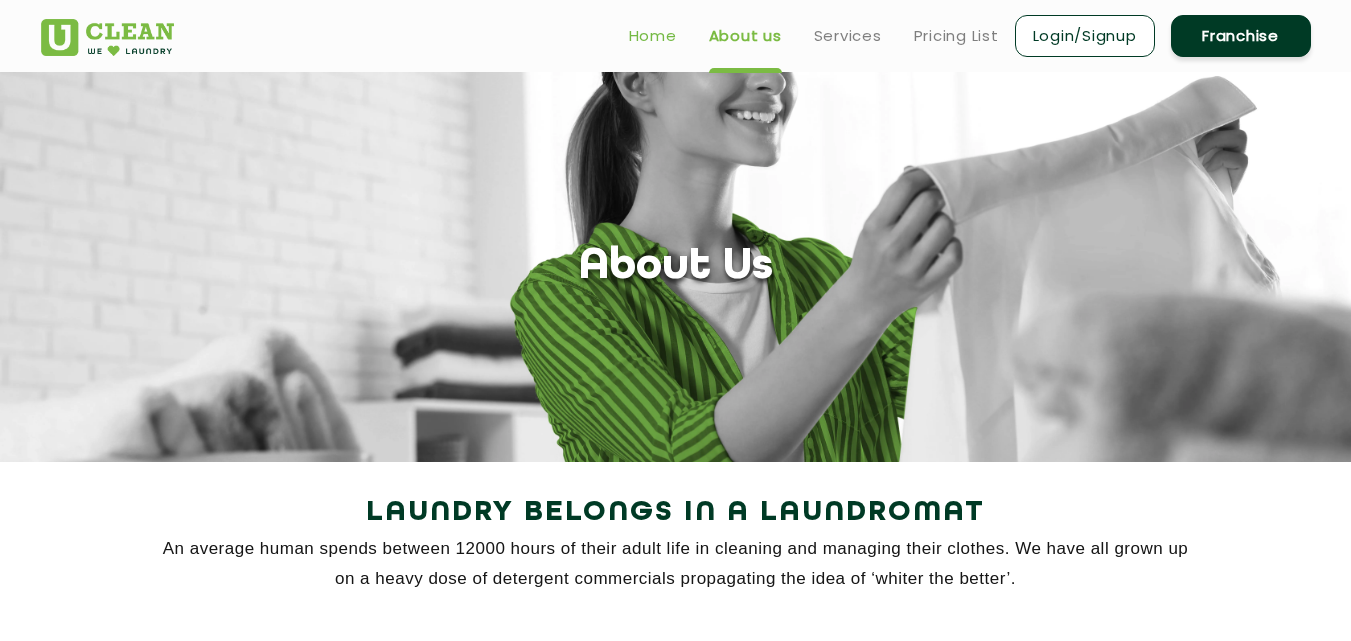 click on "Home" at bounding box center (653, 36) 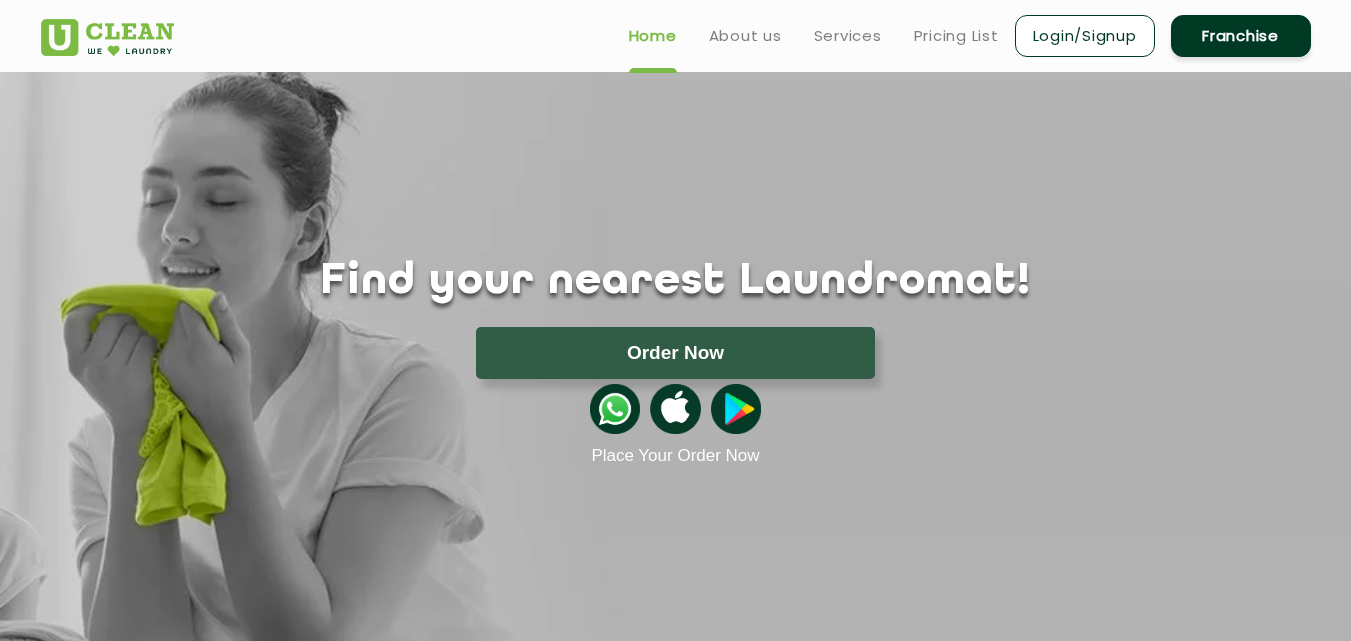 scroll, scrollTop: 0, scrollLeft: 0, axis: both 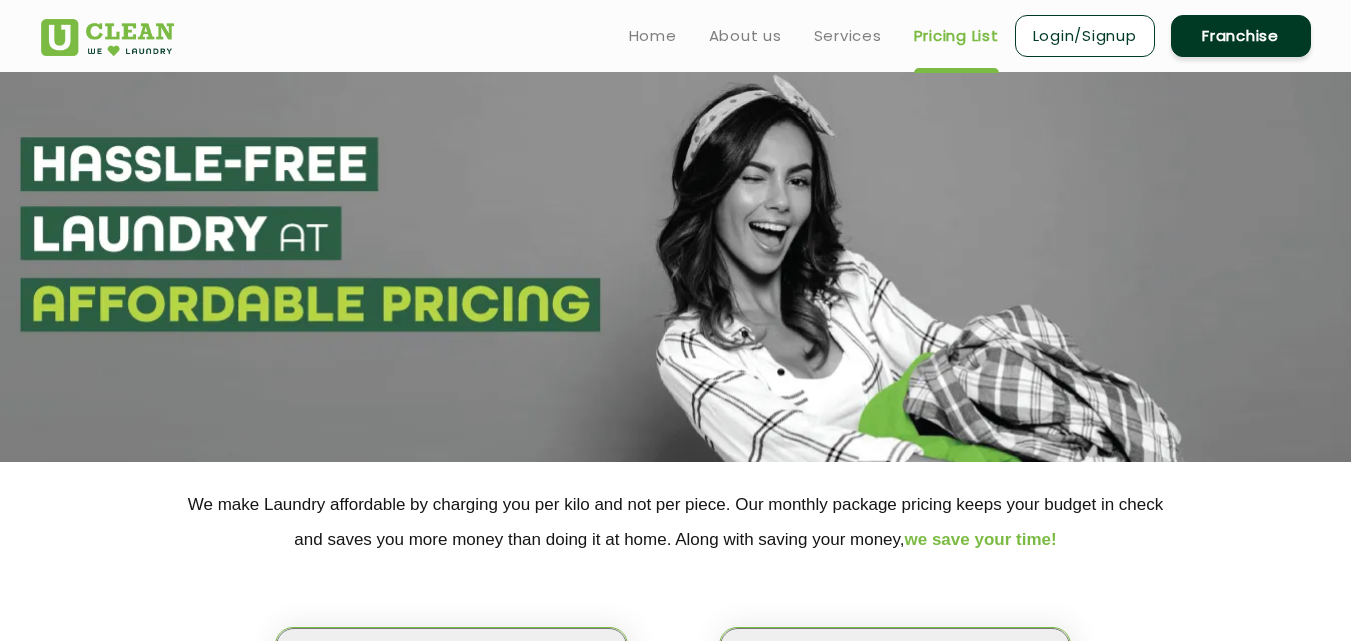 select on "0" 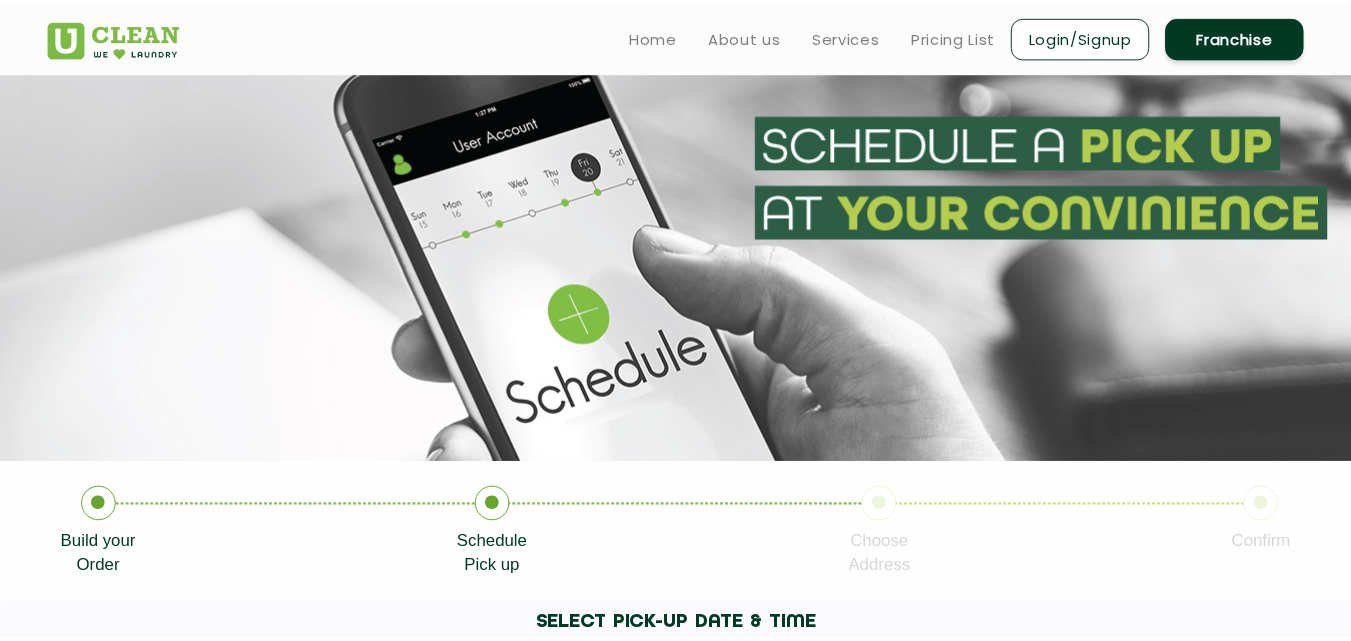 scroll, scrollTop: 0, scrollLeft: 0, axis: both 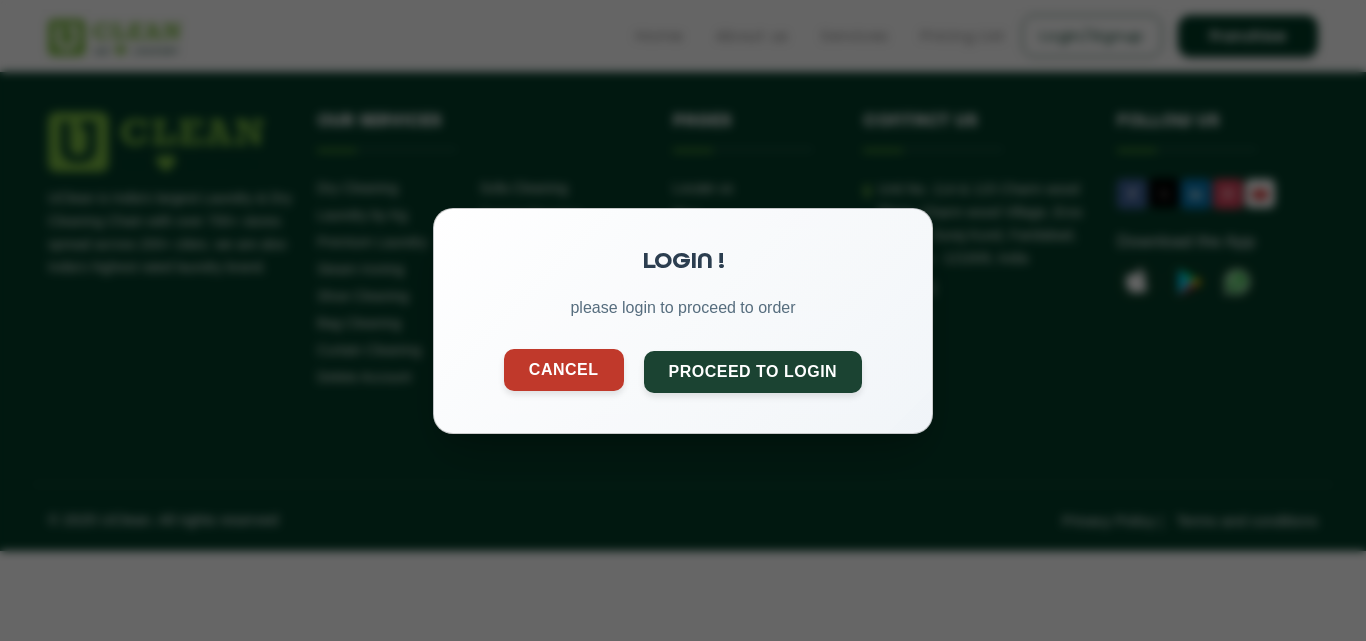 click on "Cancel" 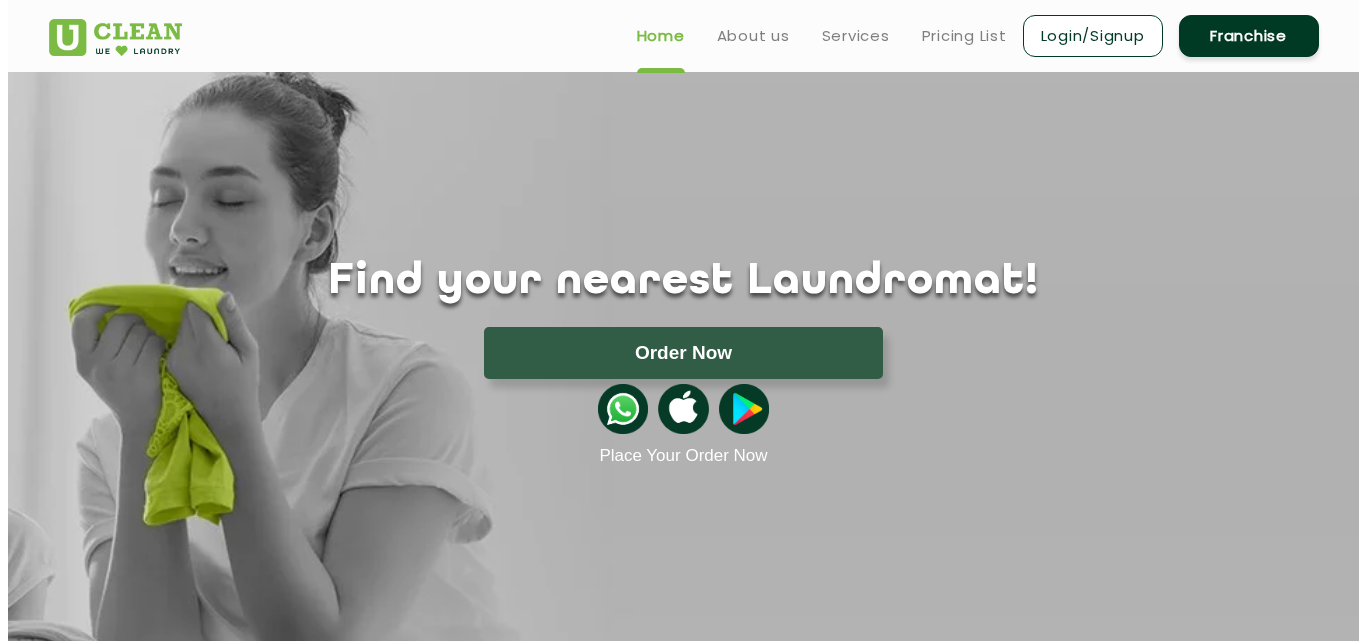 scroll, scrollTop: 0, scrollLeft: 0, axis: both 